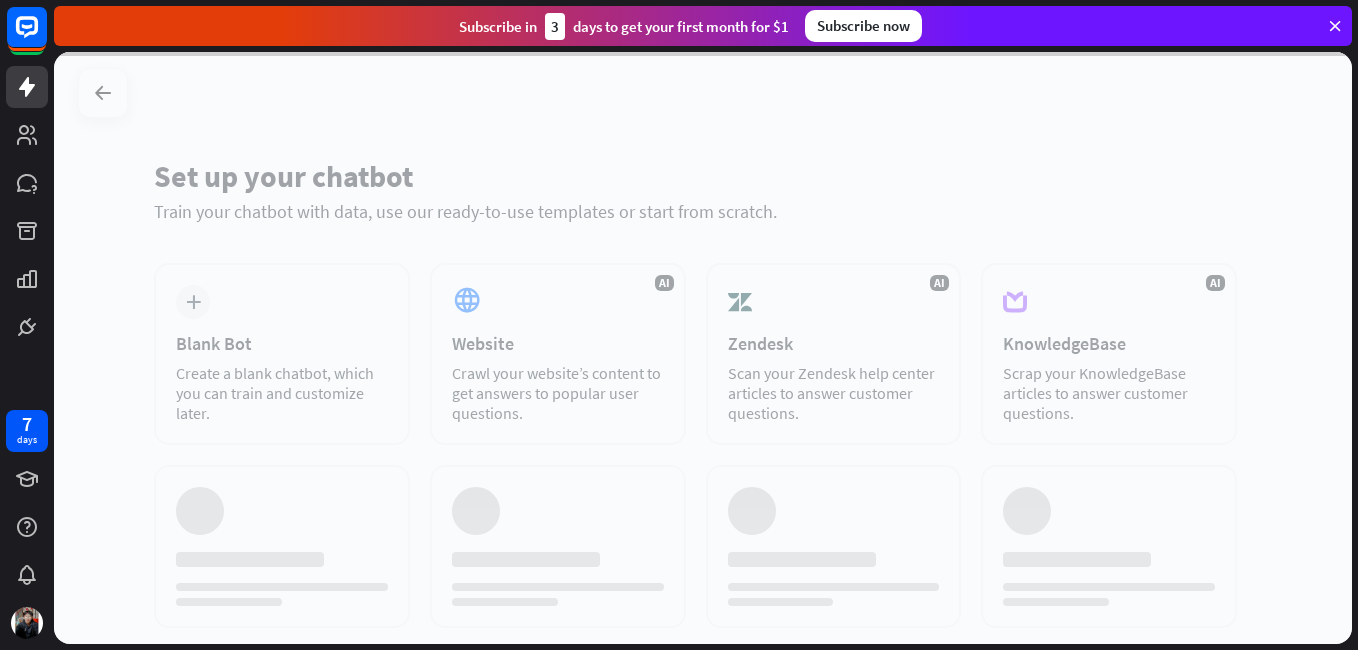 scroll, scrollTop: 0, scrollLeft: 0, axis: both 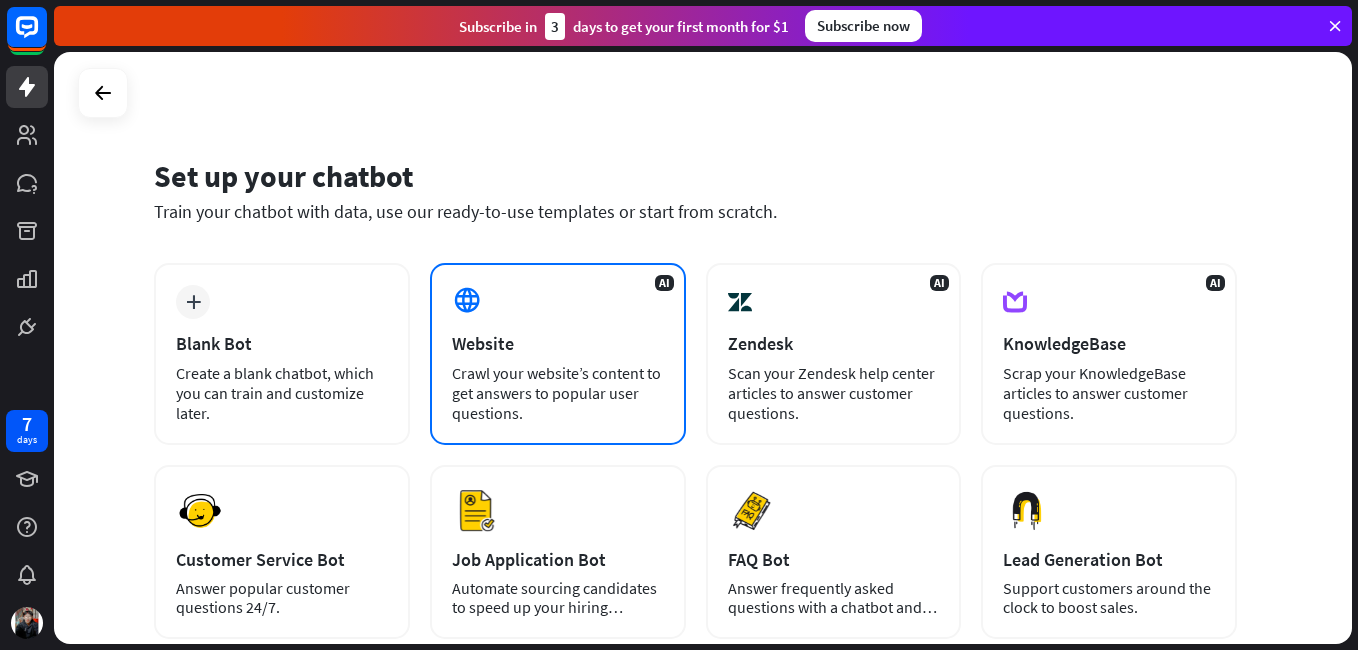 click on "Crawl your website’s content to get answers to
popular user questions." at bounding box center [558, 393] 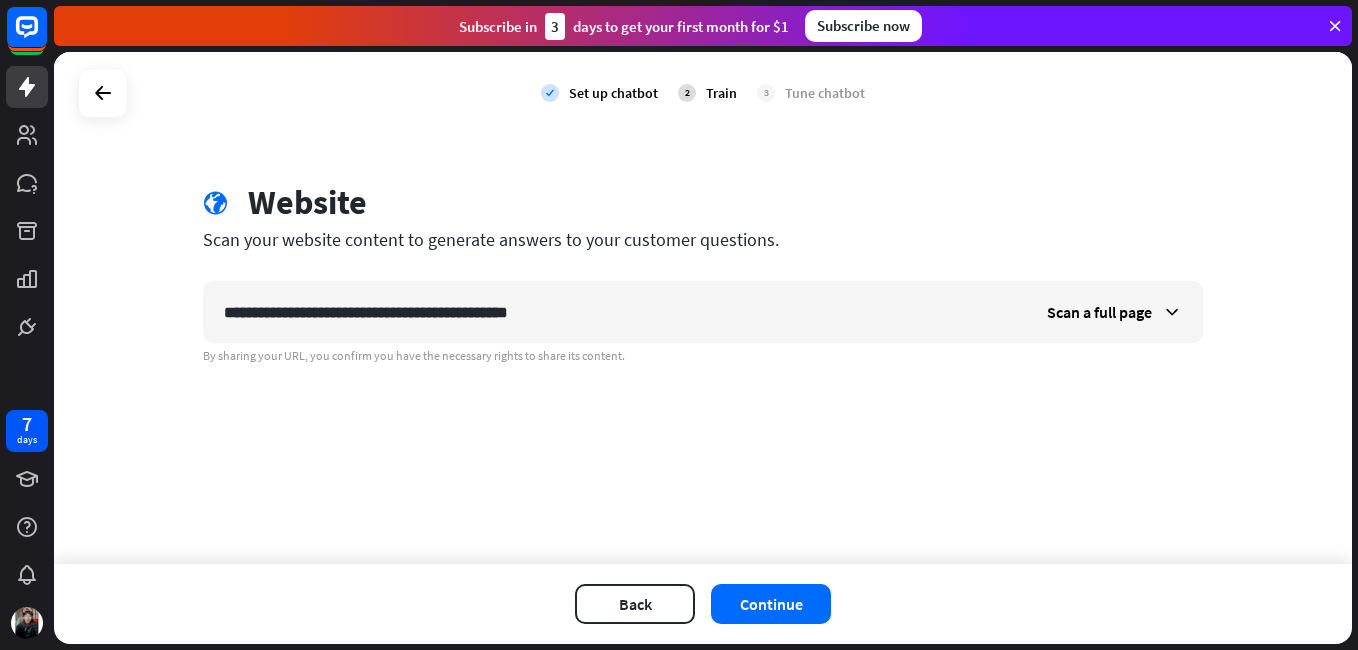 type on "**********" 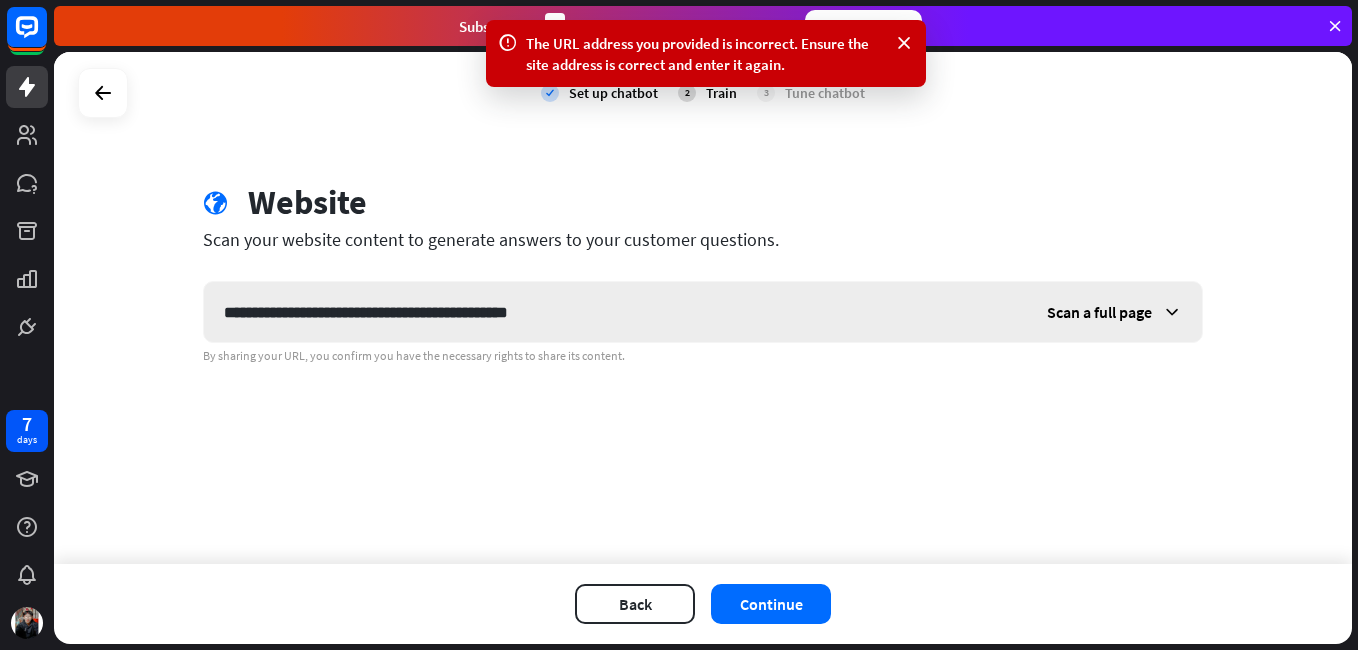 click on "Scan a full page" at bounding box center (1114, 312) 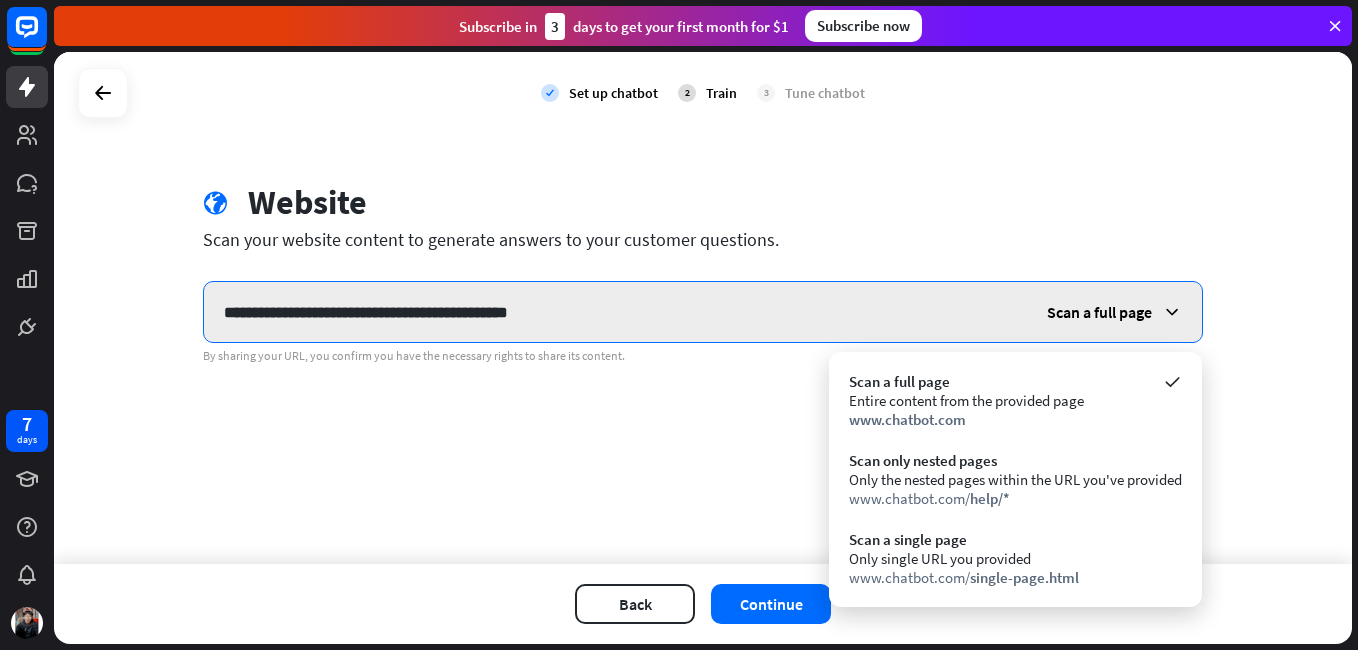click on "**********" at bounding box center [615, 312] 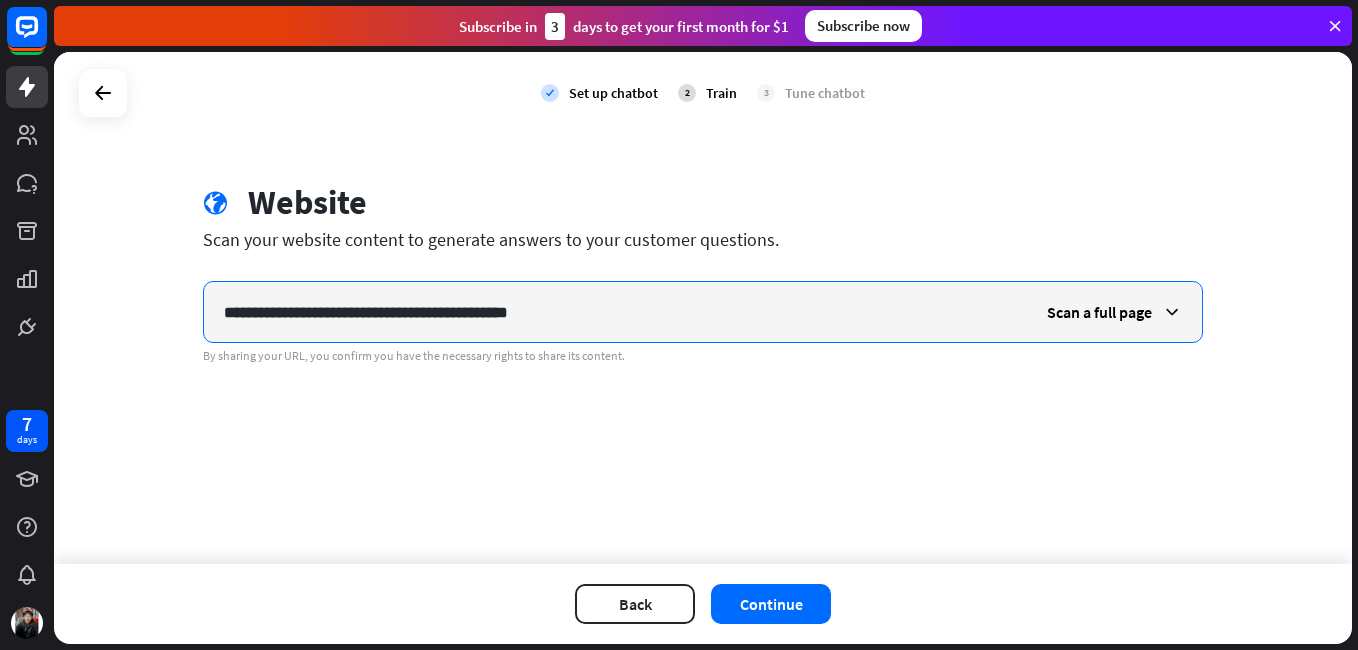 drag, startPoint x: 589, startPoint y: 301, endPoint x: 113, endPoint y: 299, distance: 476.0042 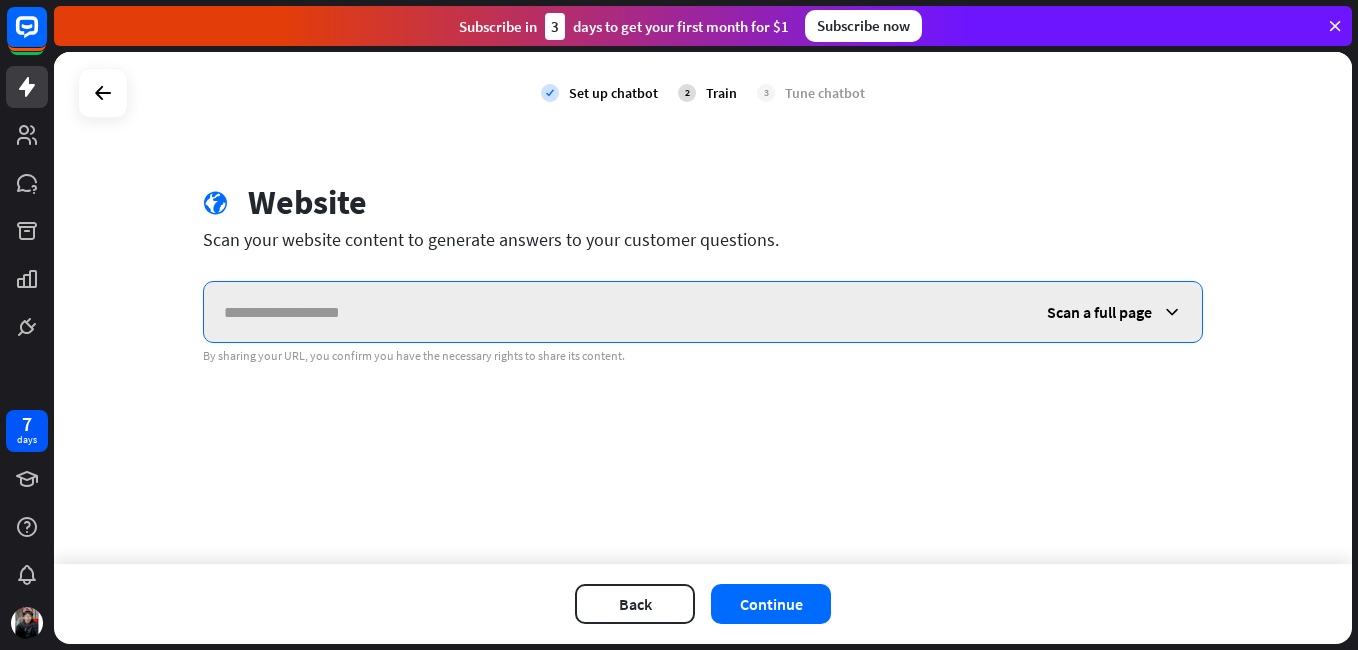 click at bounding box center (615, 312) 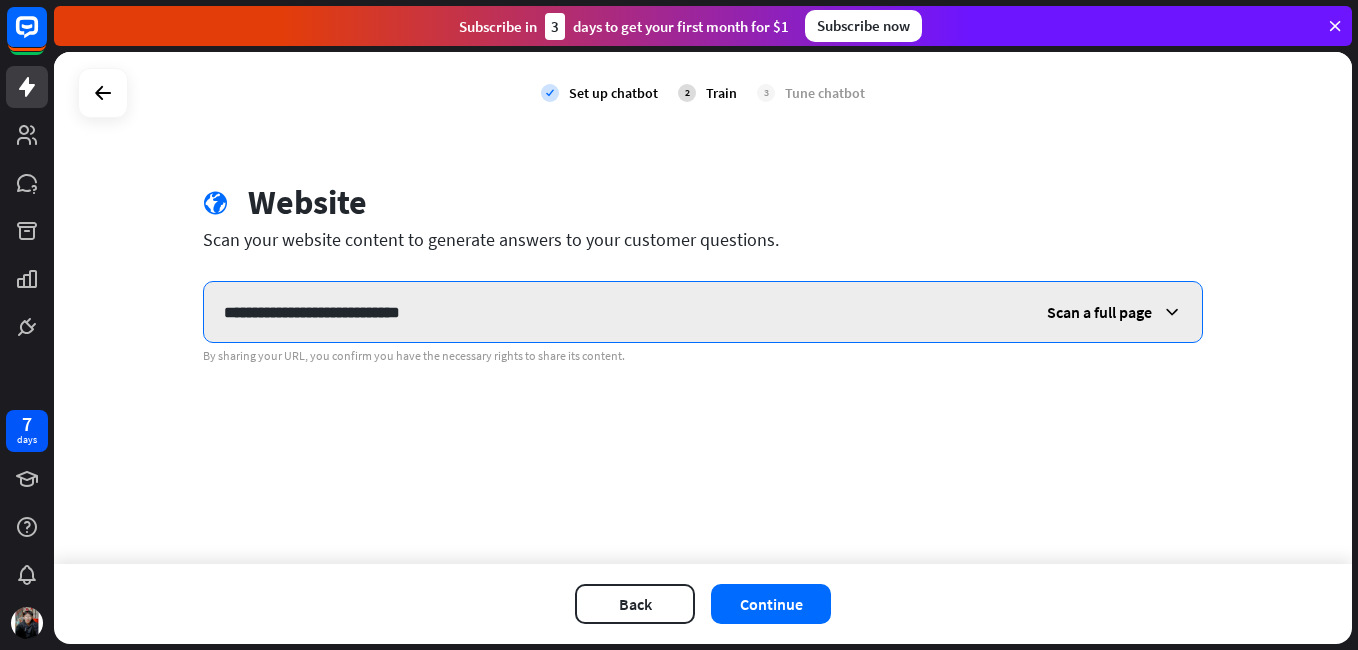 type on "**********" 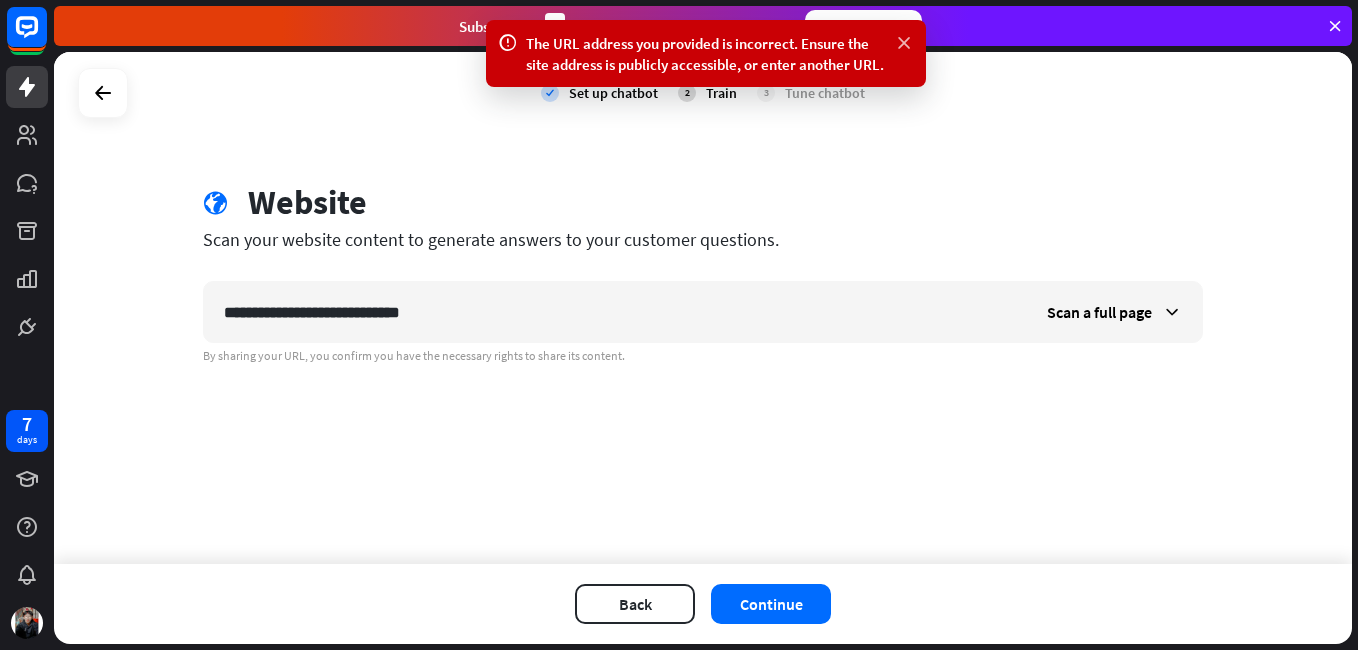 click at bounding box center (904, 43) 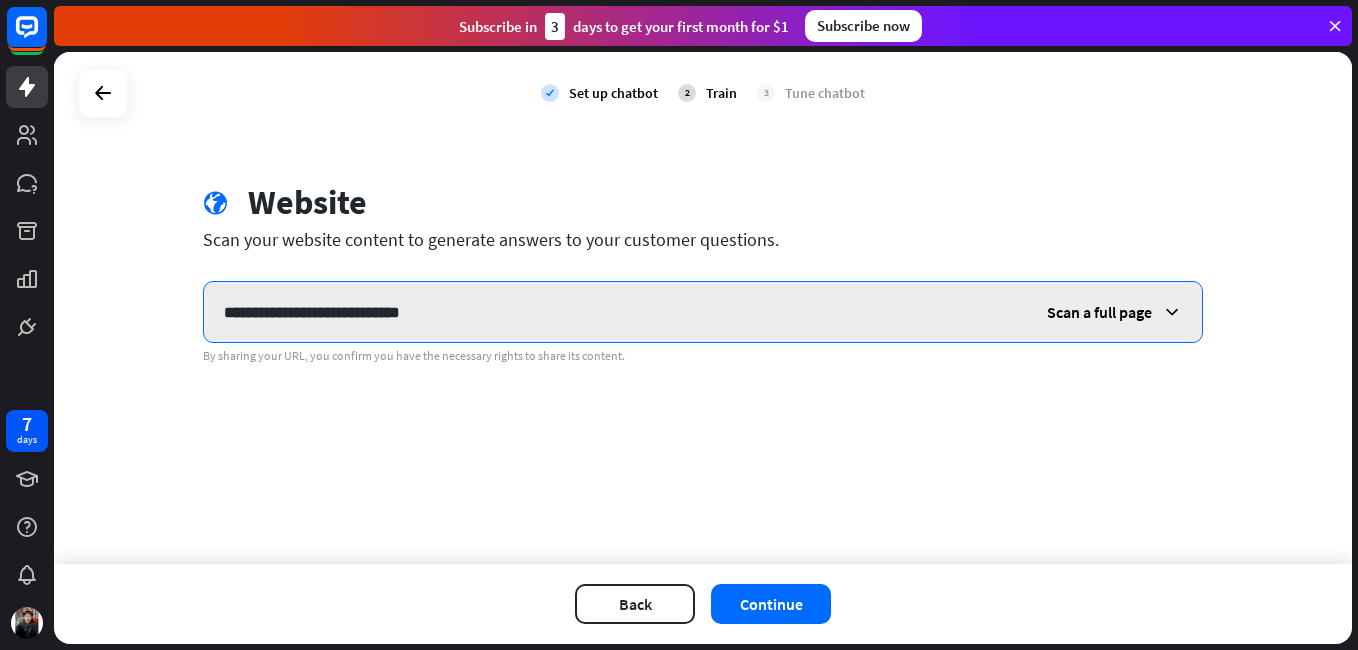 drag, startPoint x: 487, startPoint y: 301, endPoint x: 216, endPoint y: 295, distance: 271.0664 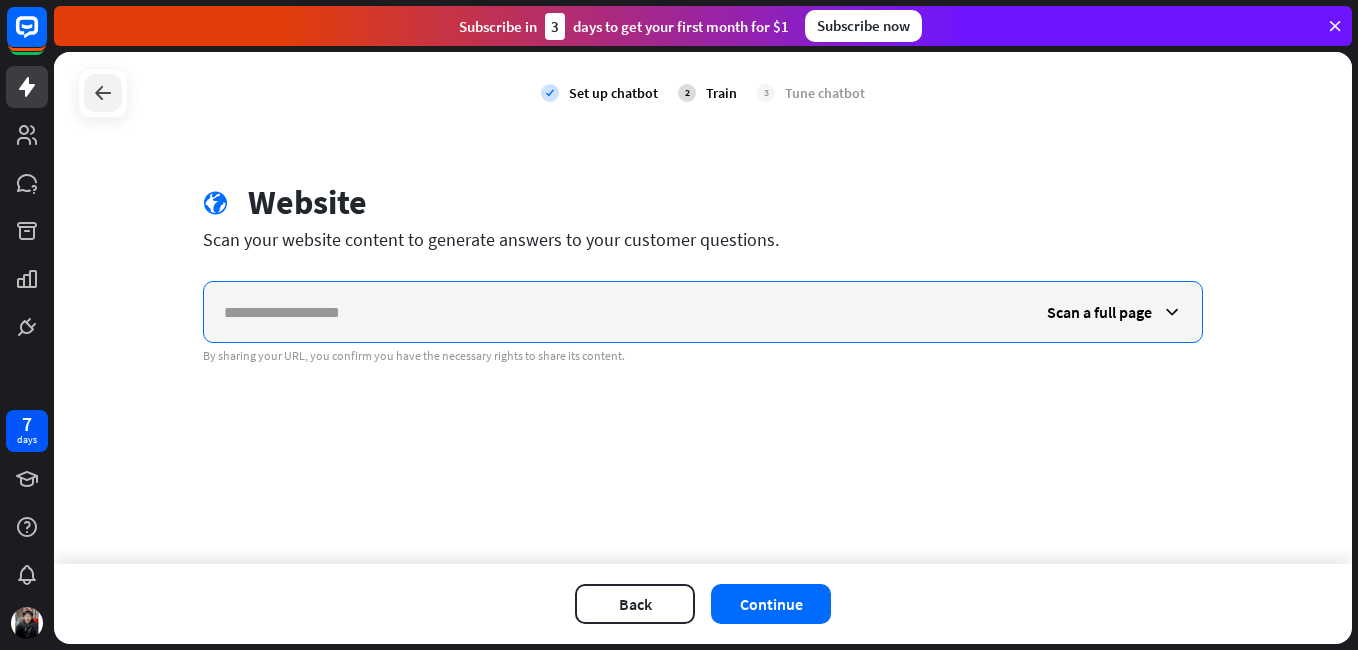 type 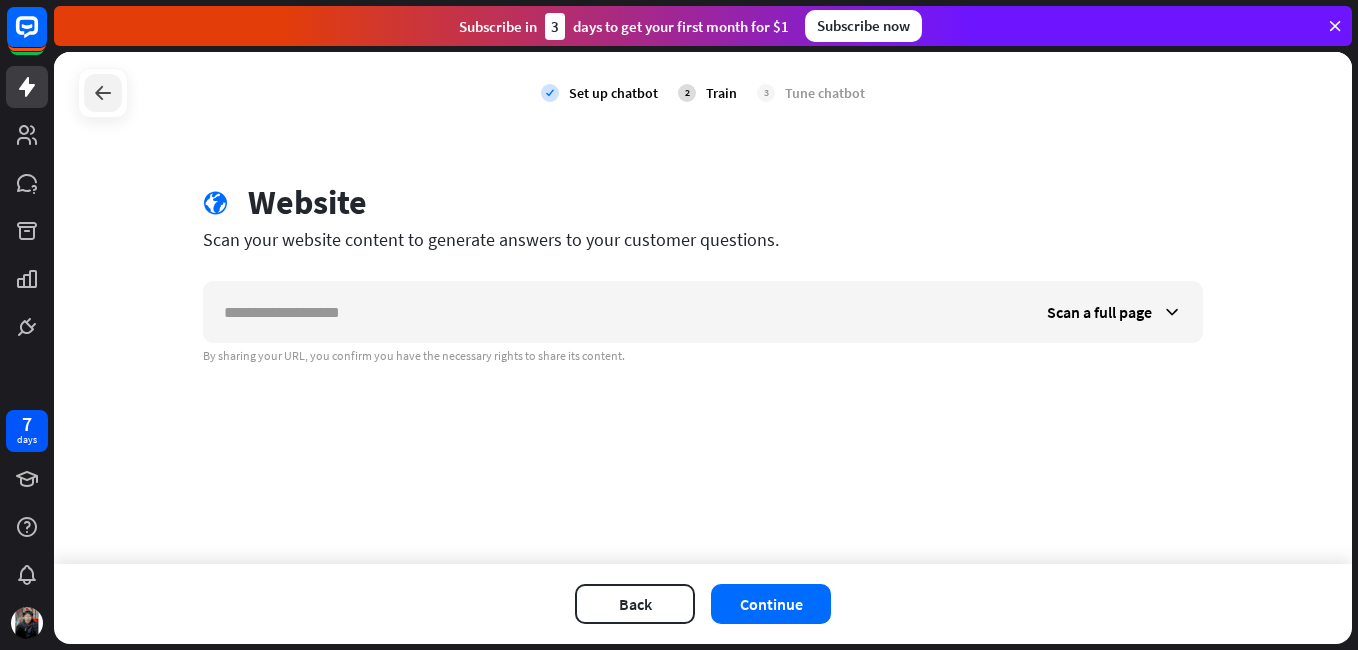 click at bounding box center (103, 93) 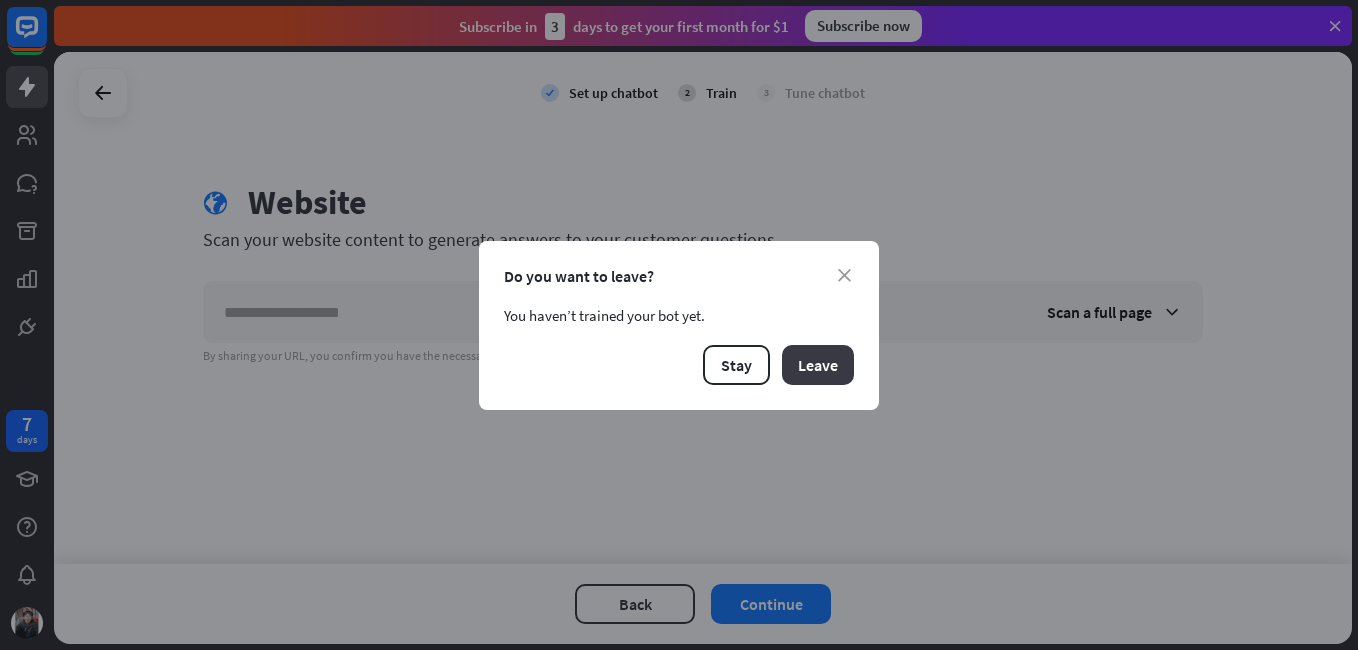 click on "Leave" at bounding box center [818, 365] 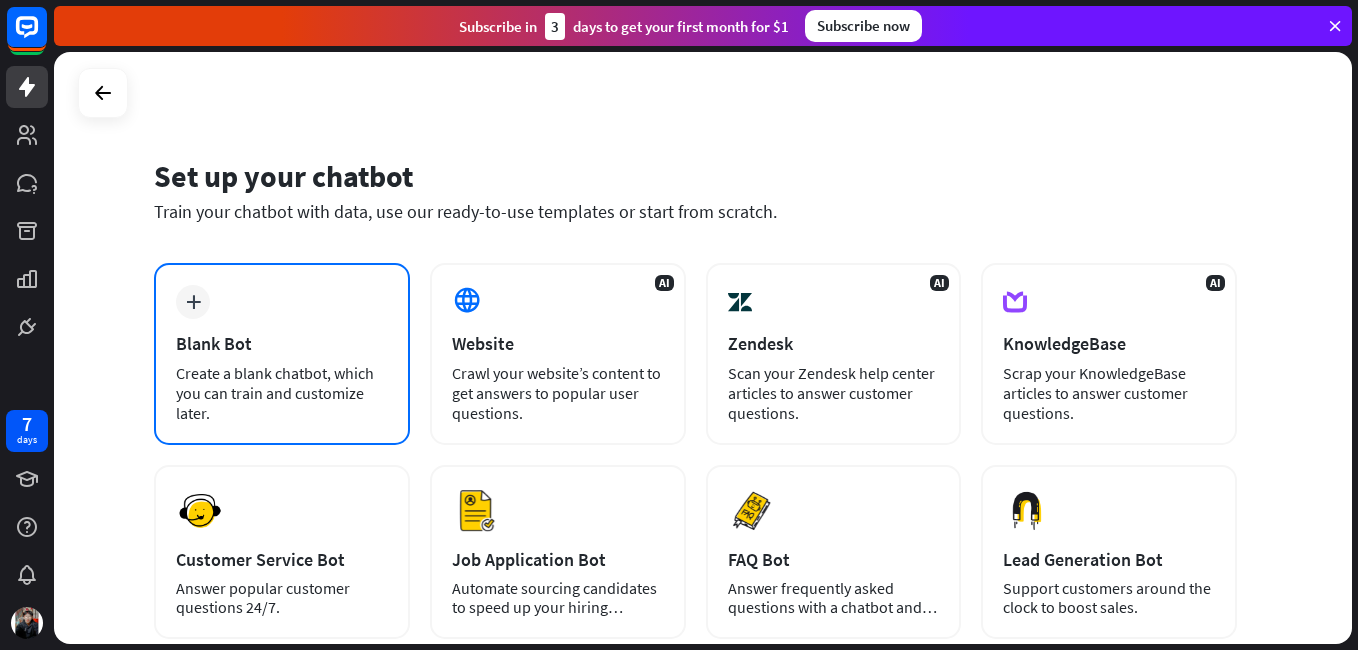 click on "plus   Blank Bot
Create a blank chatbot, which you can train and
customize later." at bounding box center [282, 354] 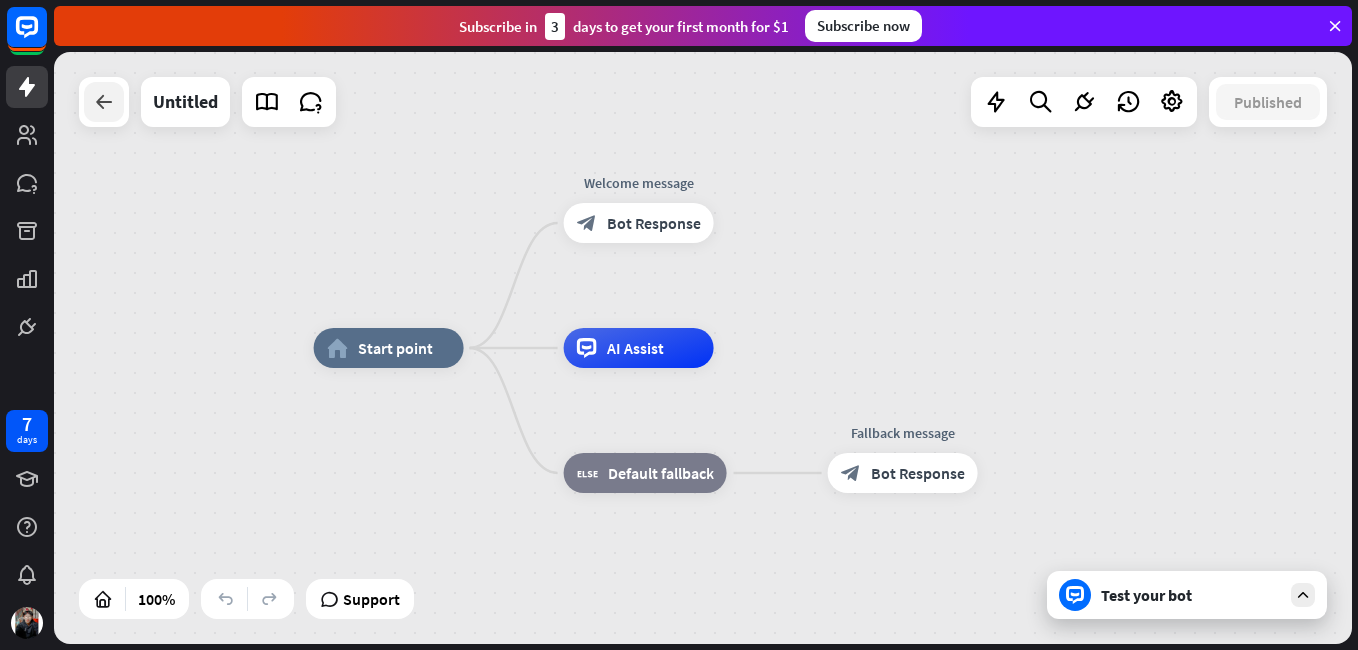 click at bounding box center [104, 102] 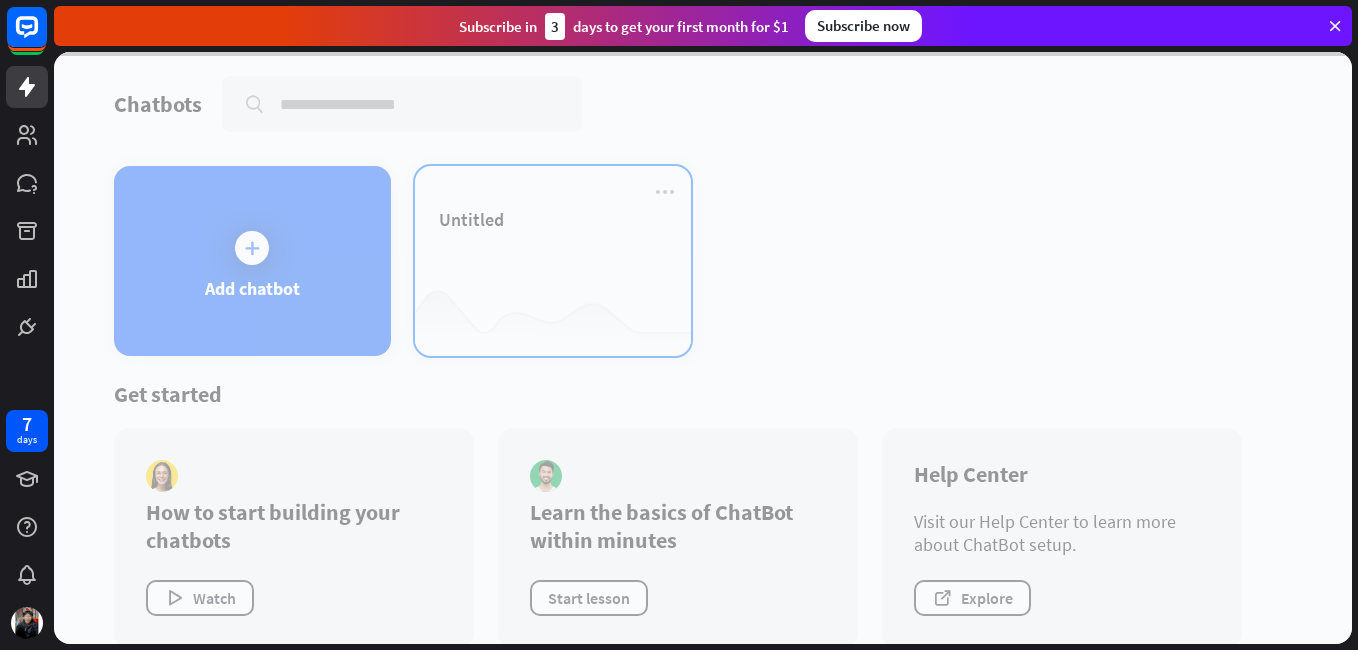 scroll, scrollTop: 28, scrollLeft: 0, axis: vertical 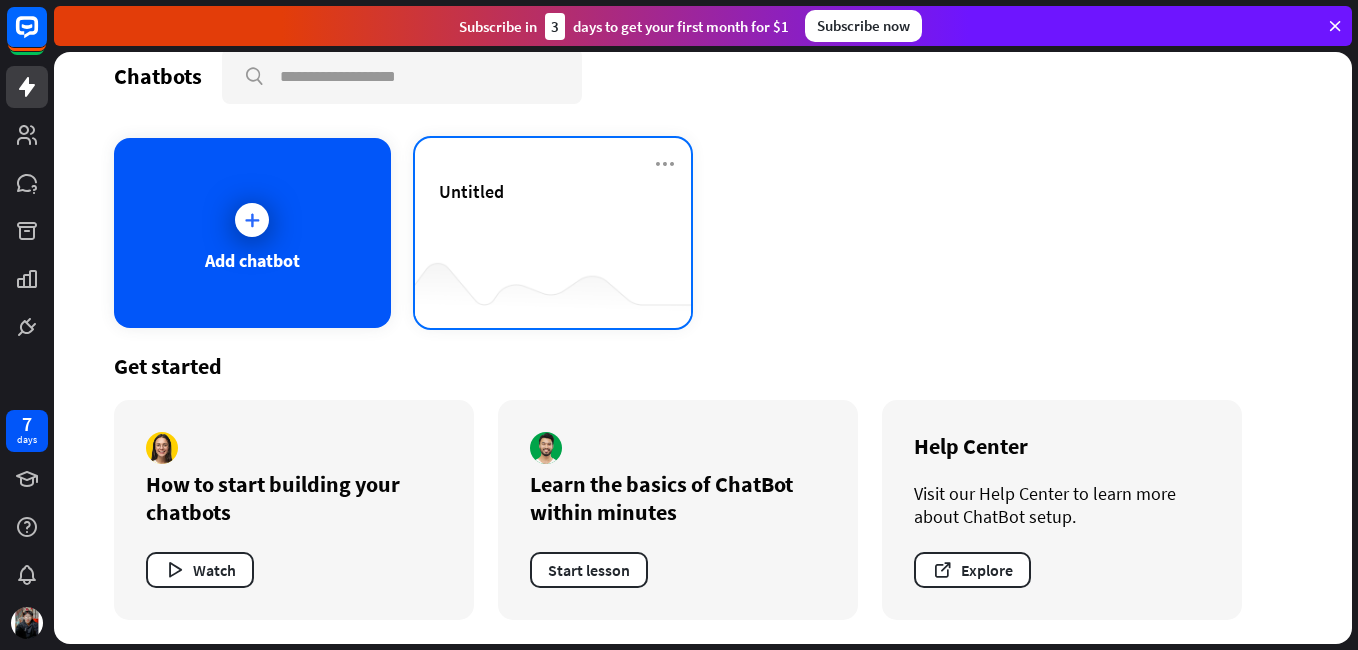 click on "Untitled" at bounding box center [553, 215] 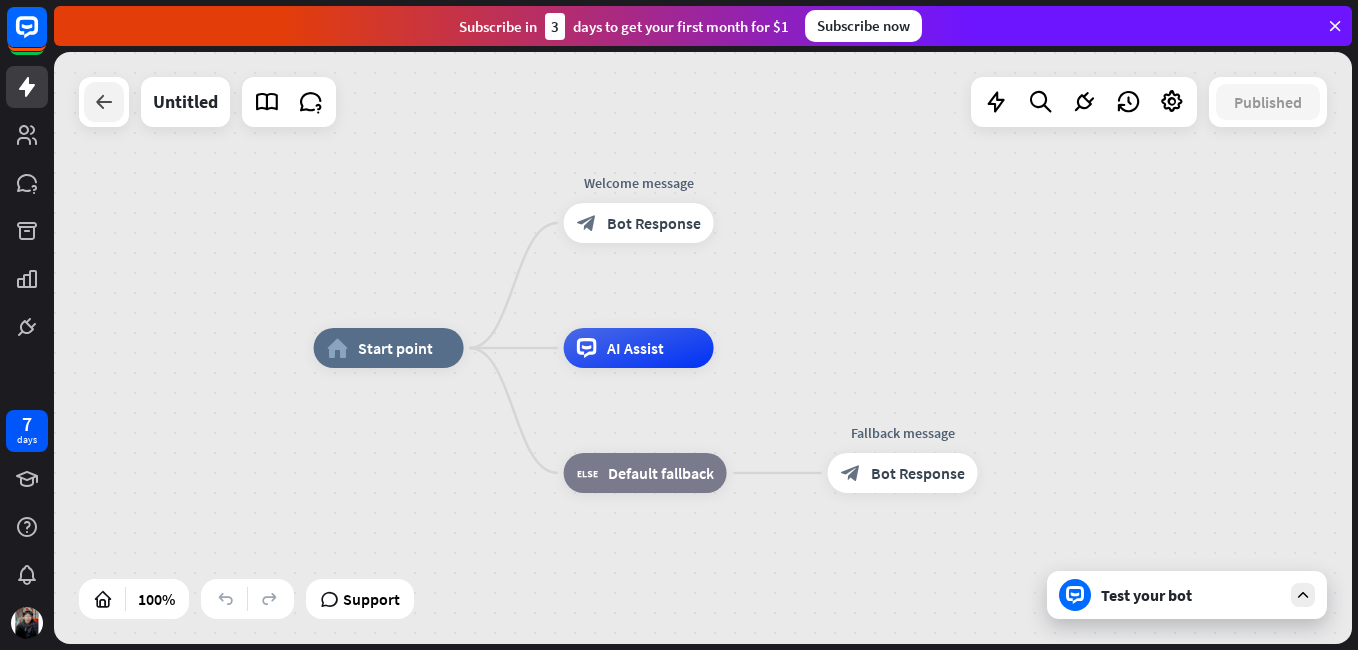 click at bounding box center [104, 102] 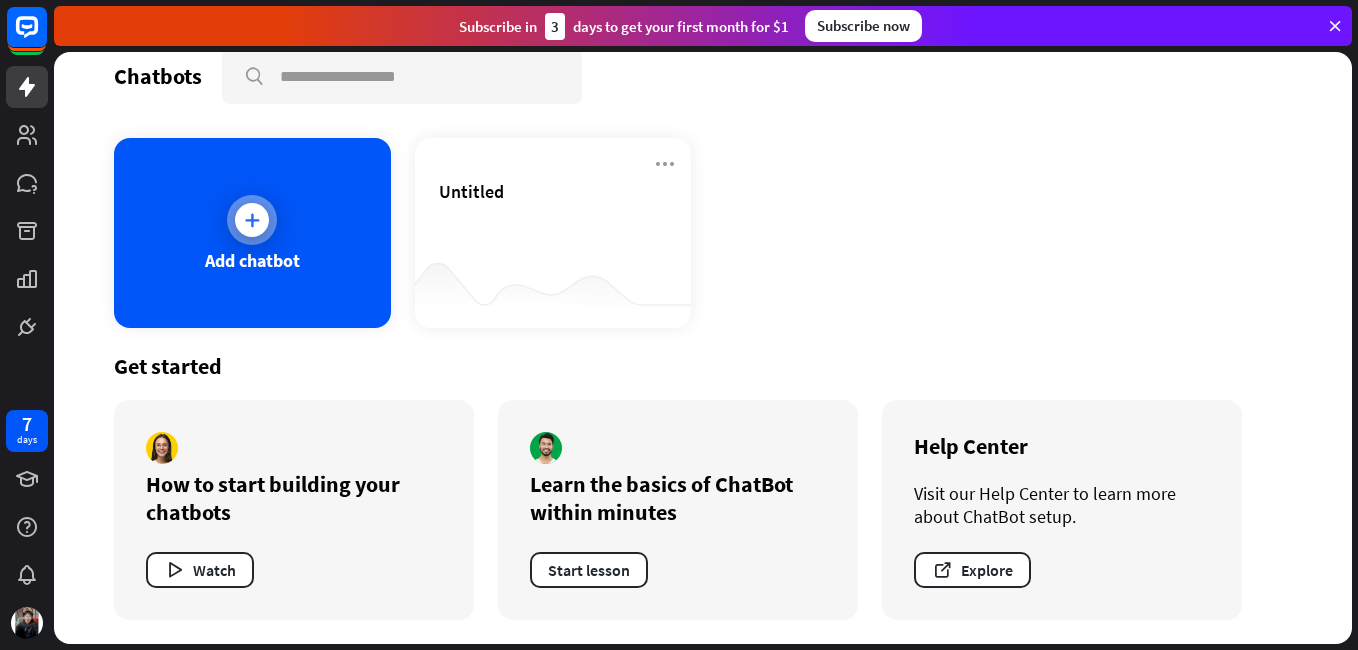 scroll, scrollTop: 0, scrollLeft: 0, axis: both 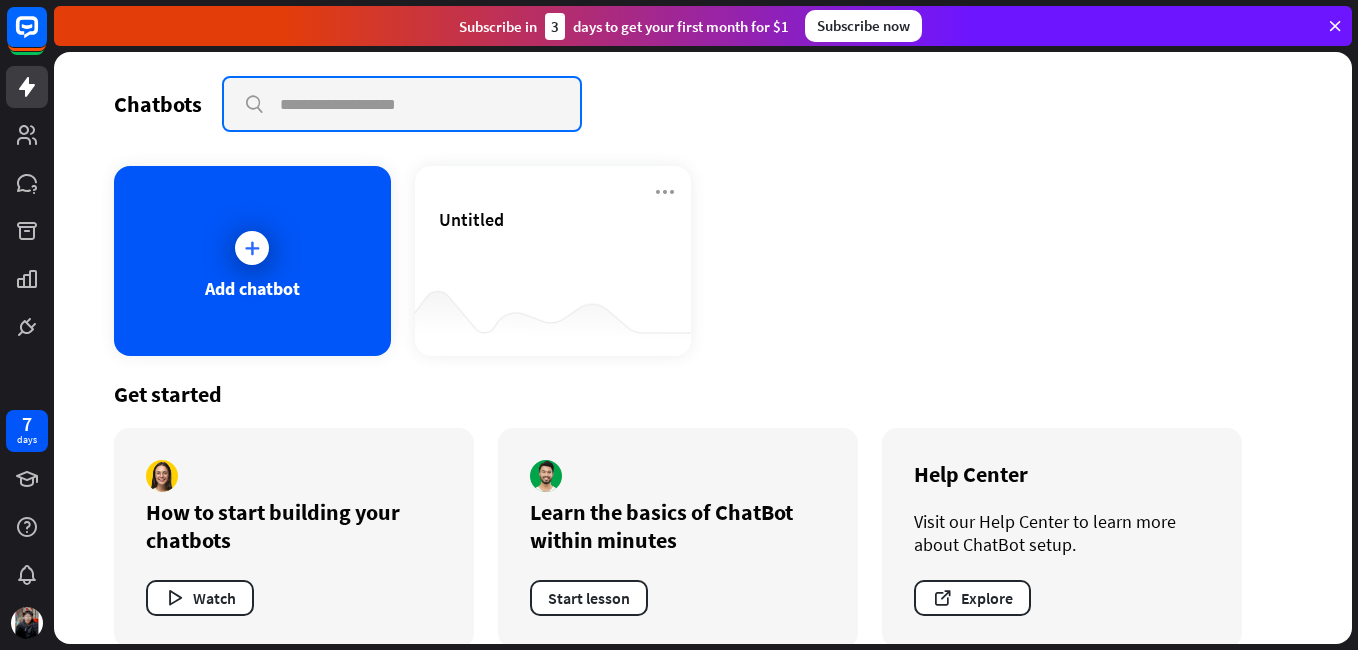 click at bounding box center [402, 104] 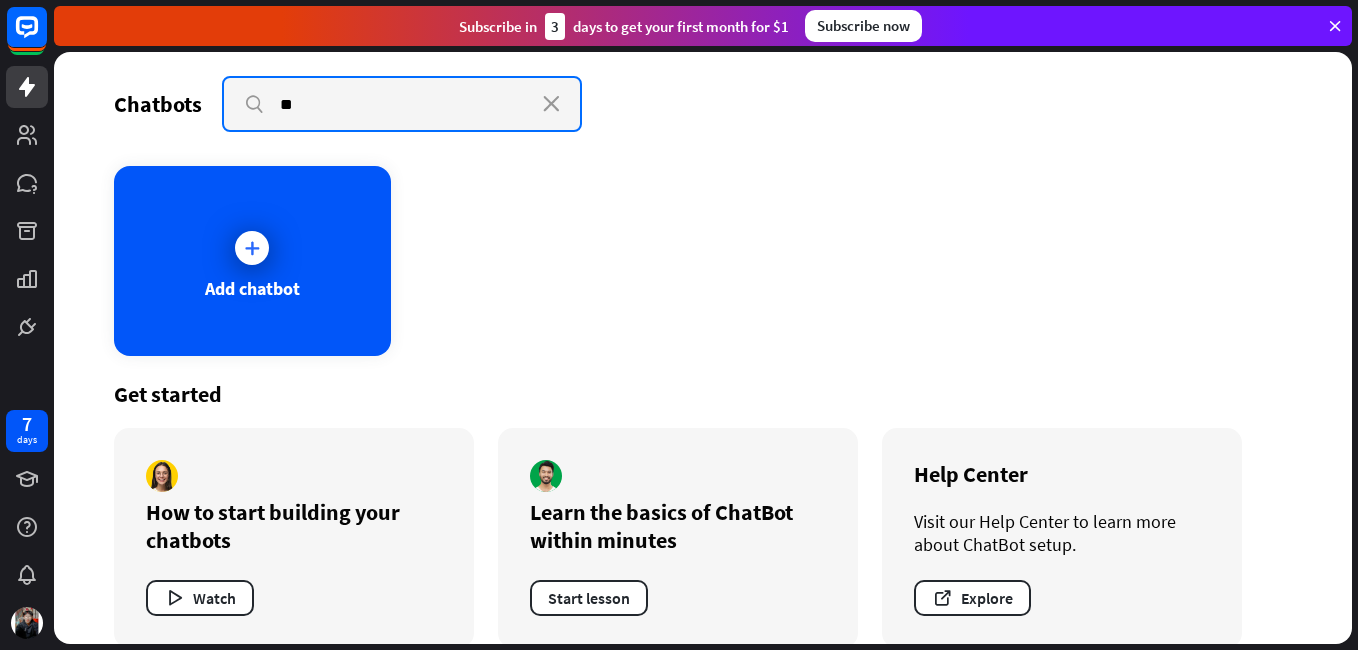 type on "*" 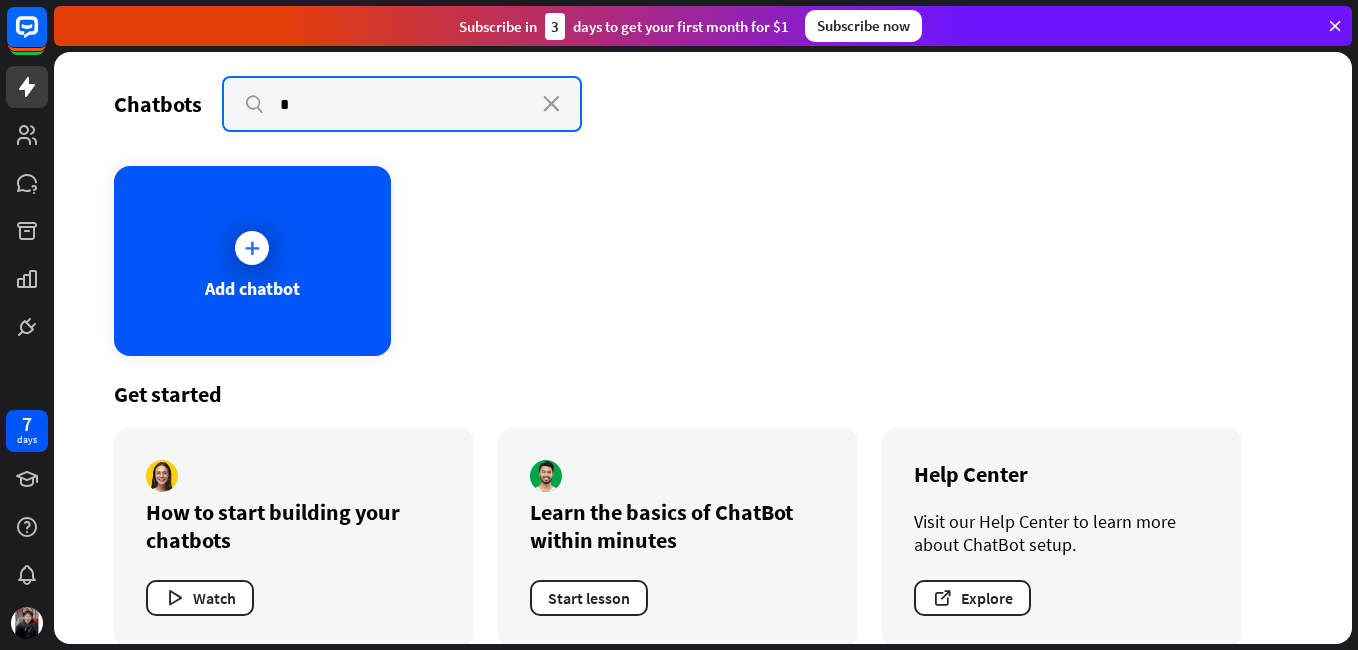 type 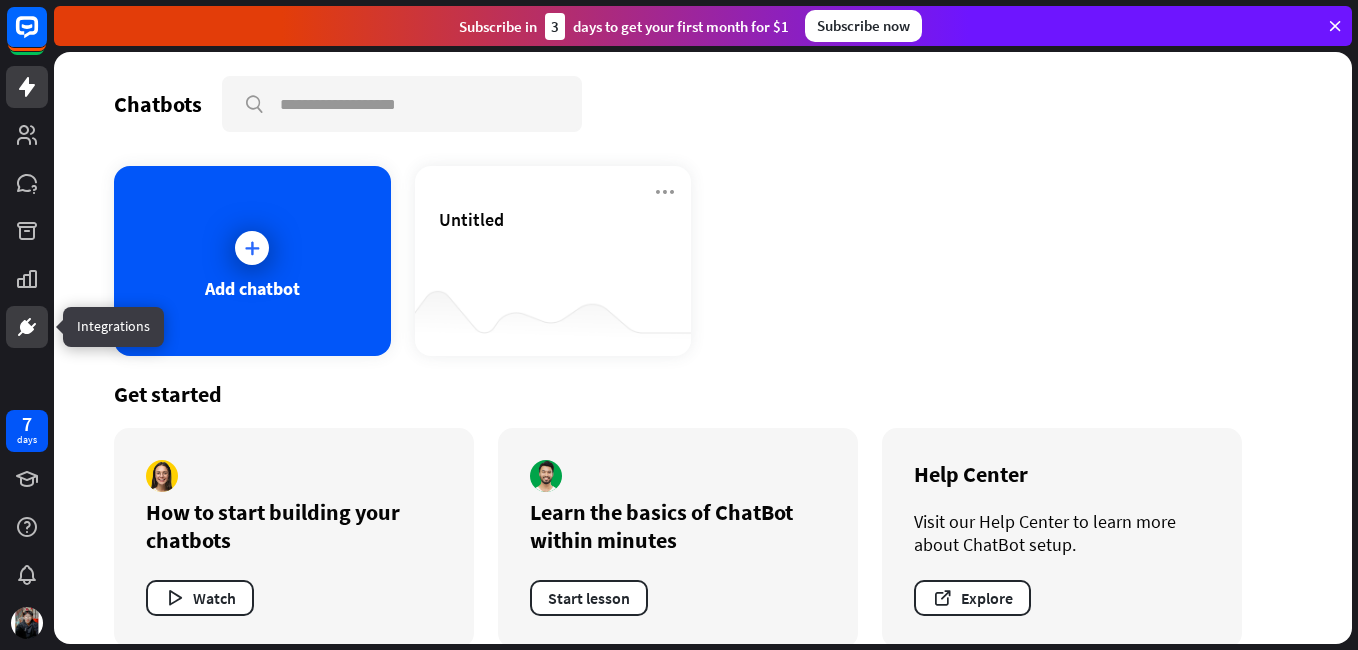 click 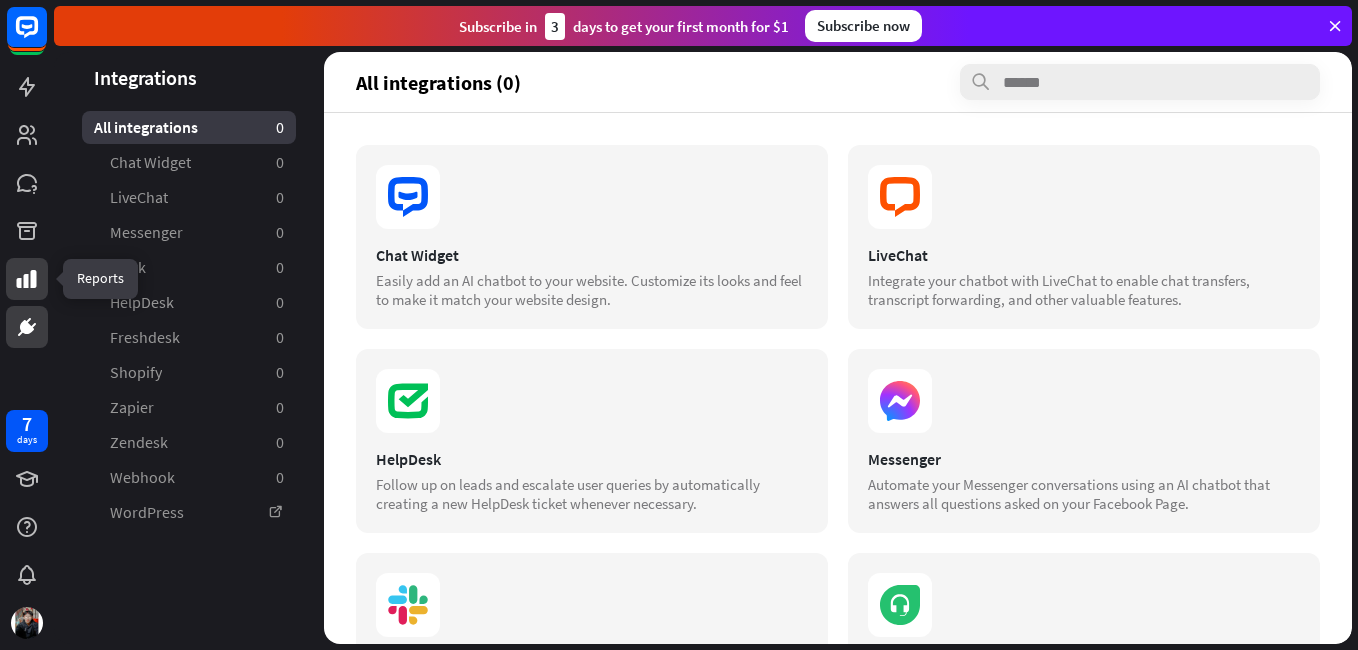 click 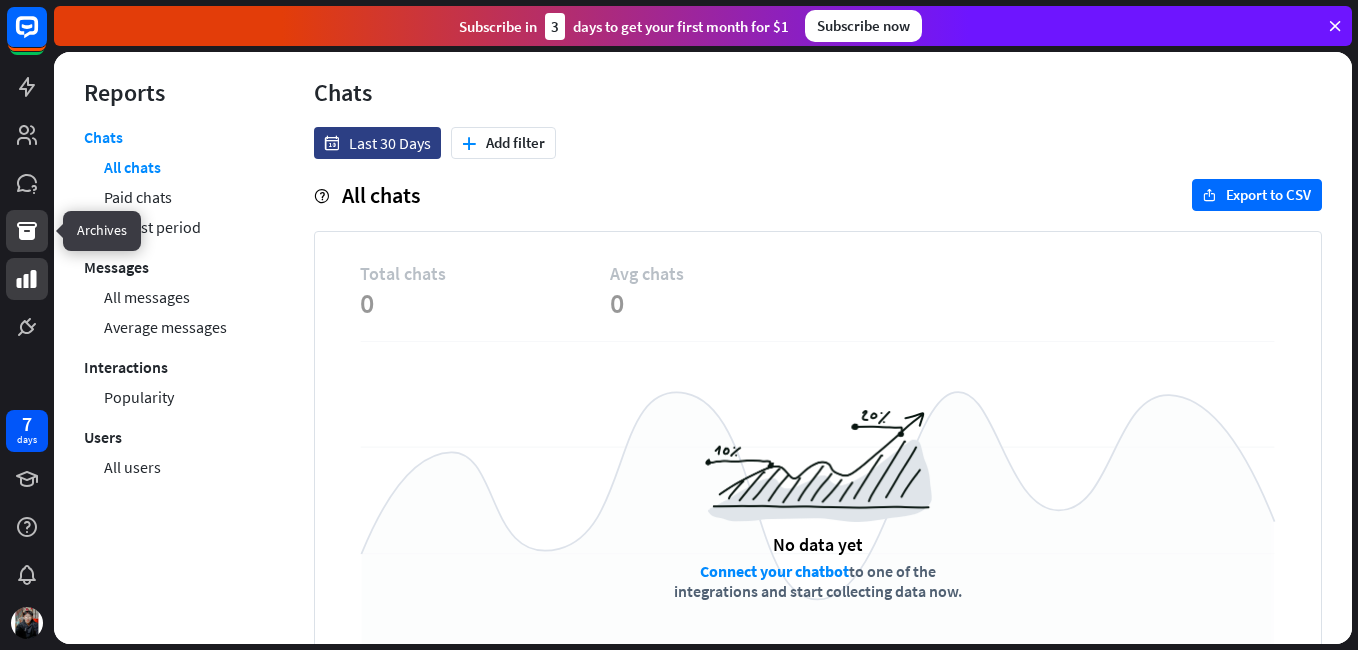 click 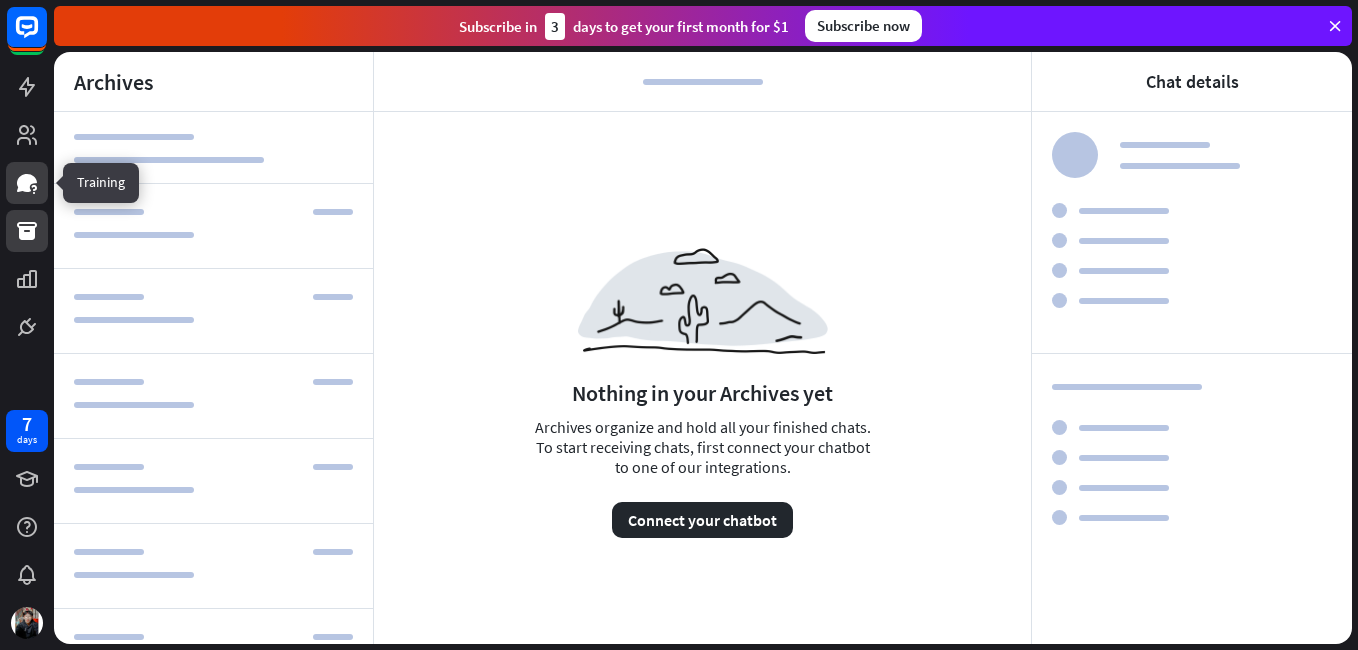 click 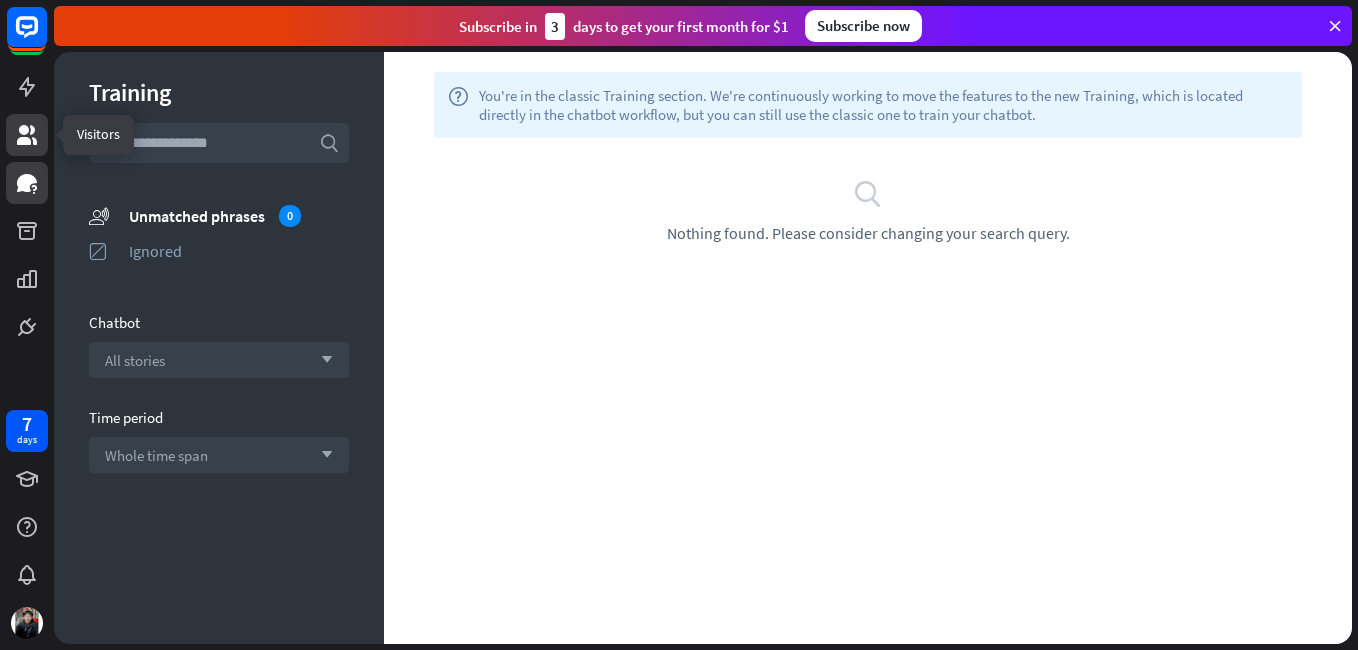 click 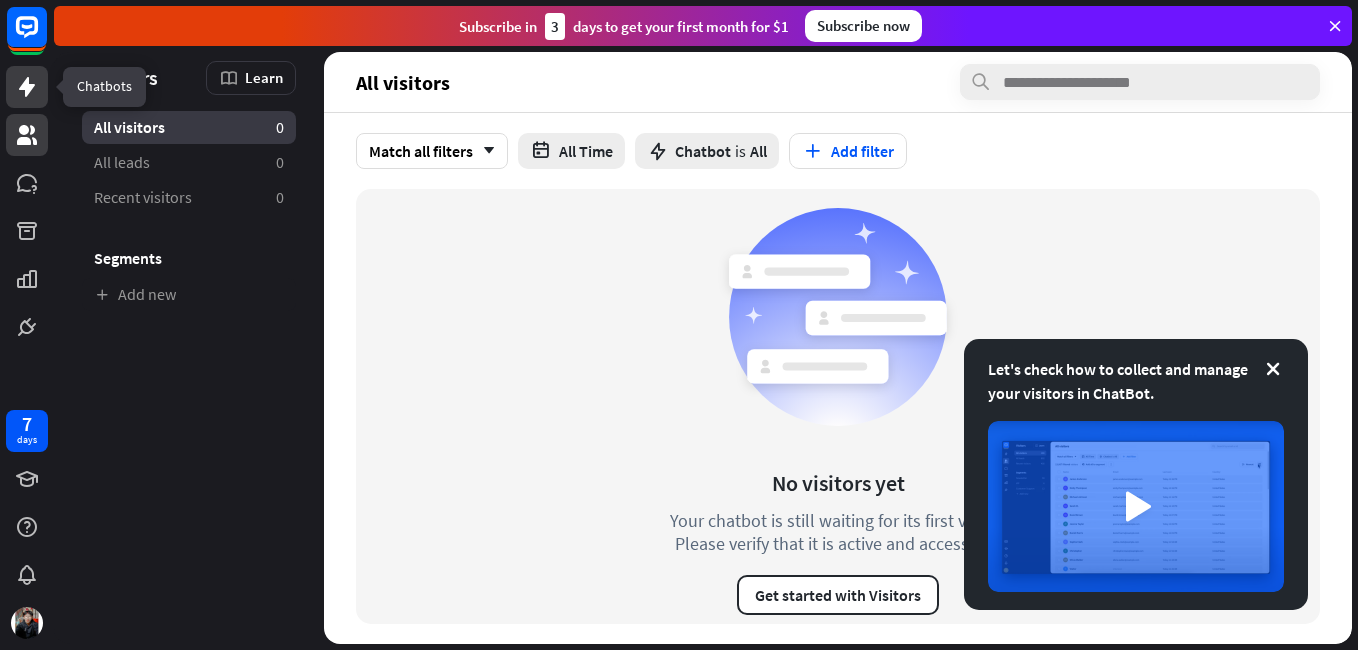 click at bounding box center [27, 87] 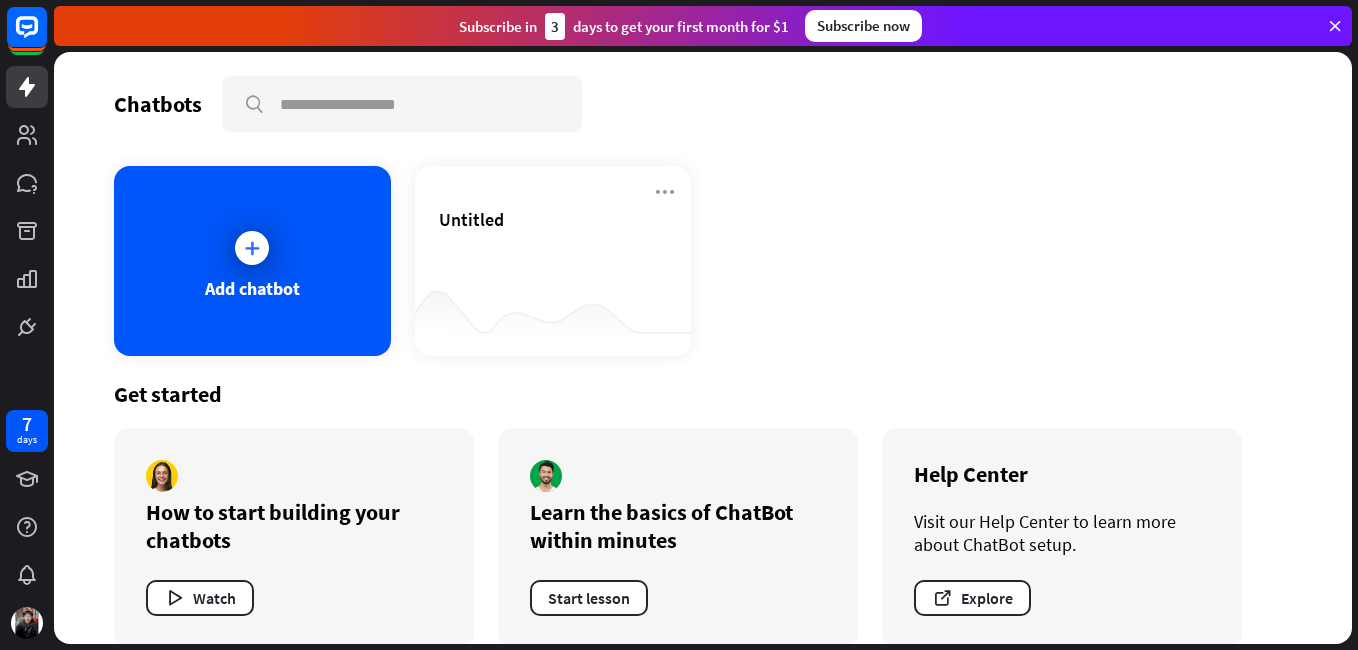 scroll, scrollTop: 28, scrollLeft: 0, axis: vertical 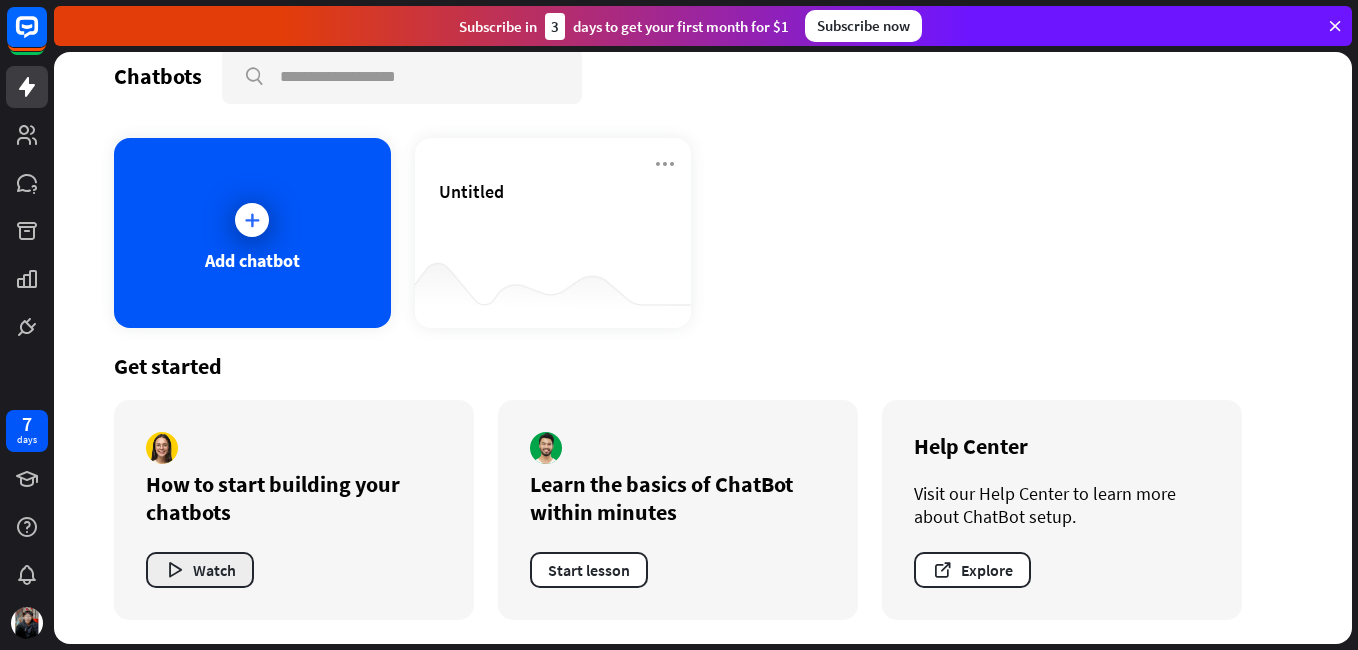 click on "Watch" at bounding box center [200, 570] 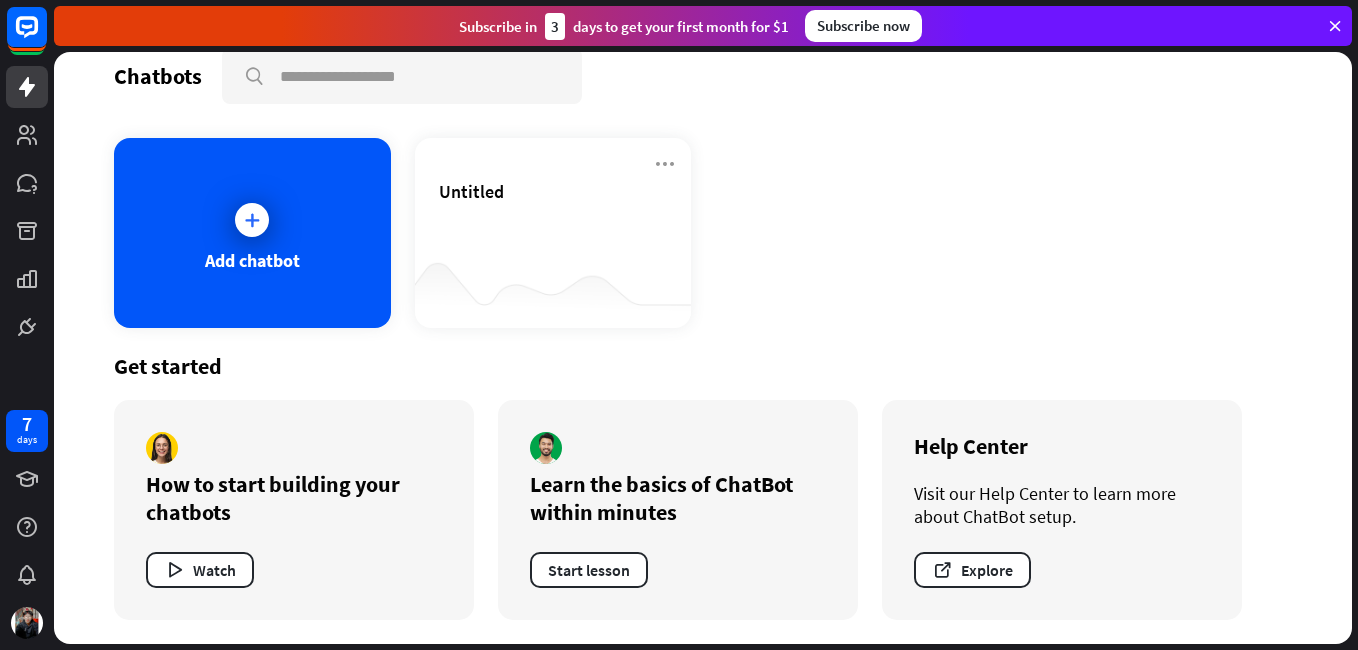 click on "close" at bounding box center [679, 325] 